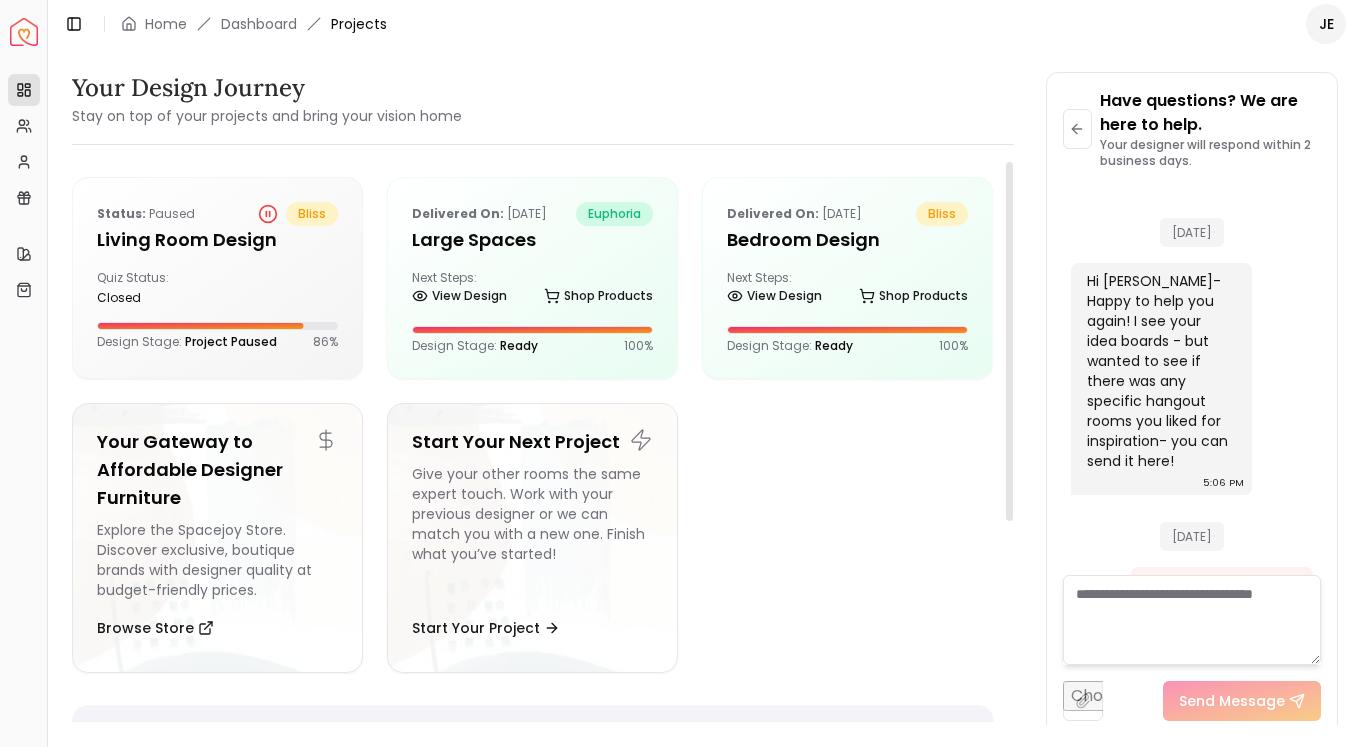scroll, scrollTop: 0, scrollLeft: 0, axis: both 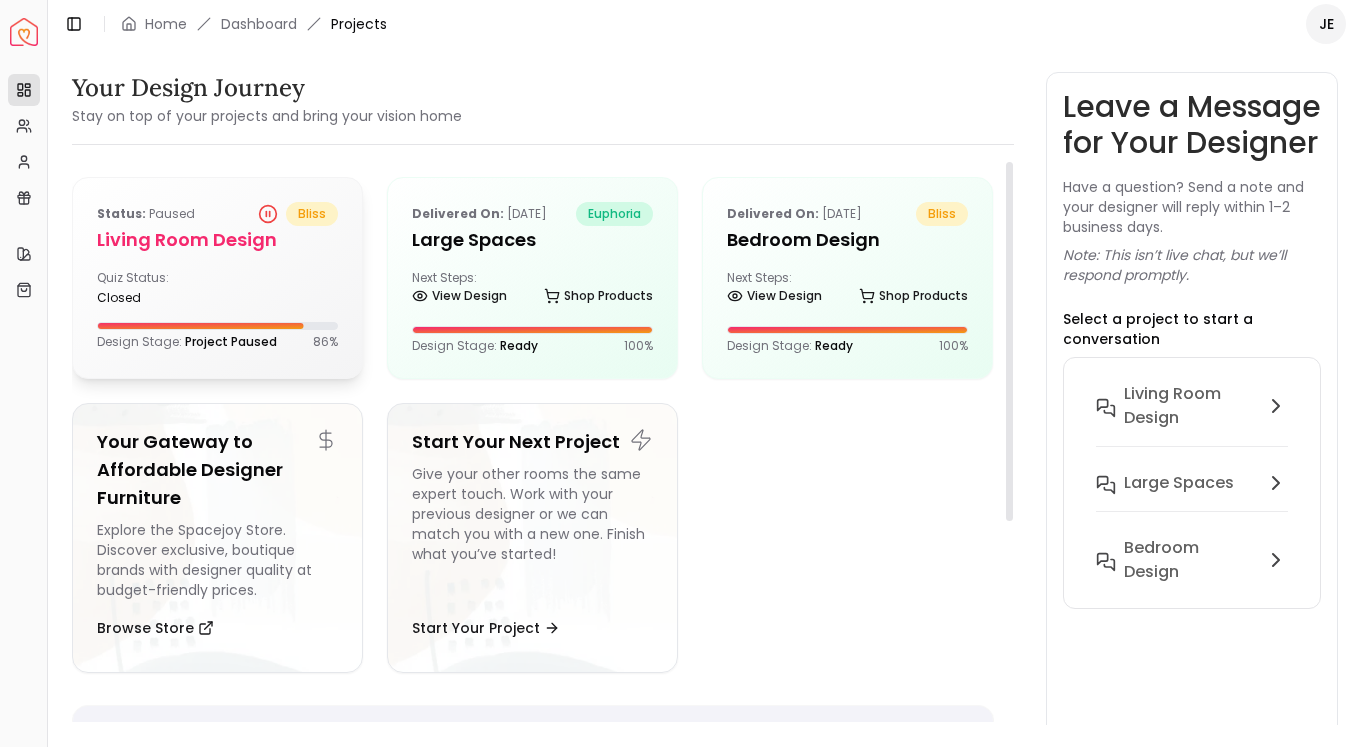 click on "Status:   Paused bliss Living Room Design Quiz Status: closed Design Stage:   Project Paused 86 %" at bounding box center [217, 276] 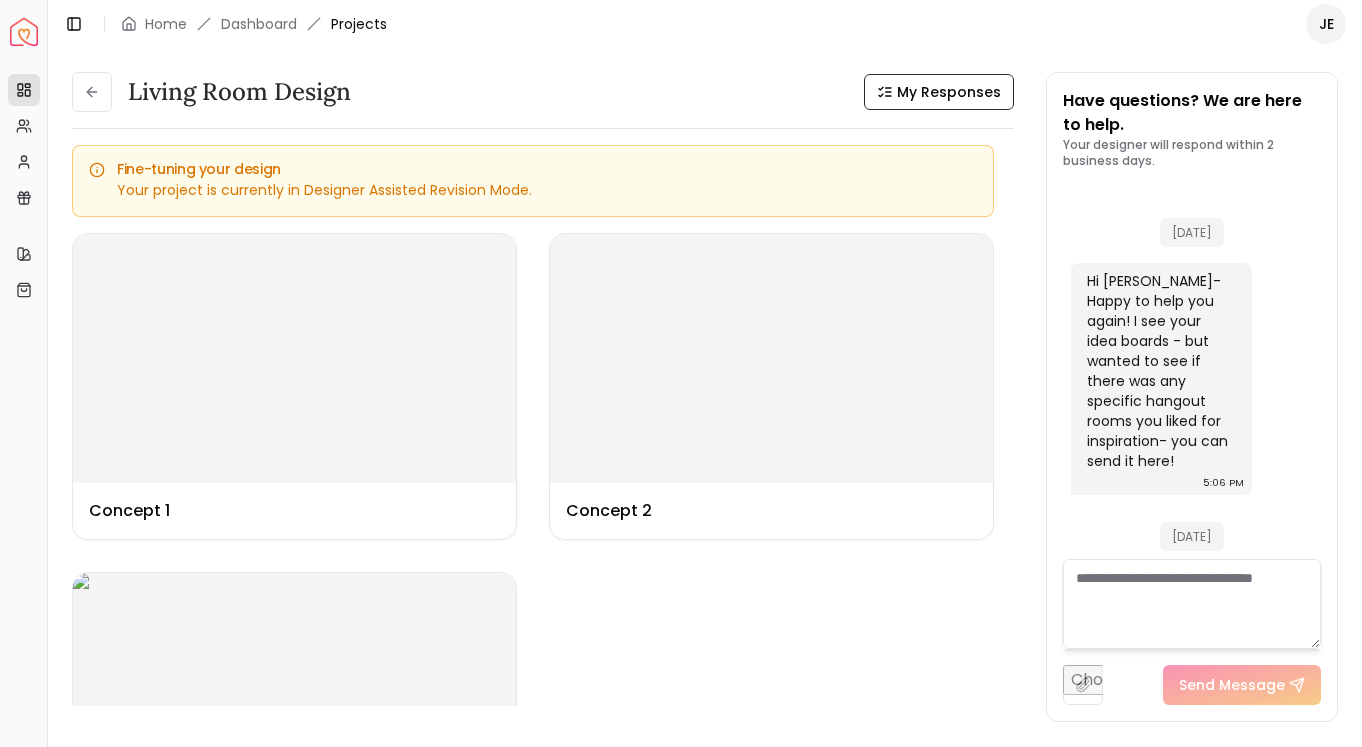 scroll, scrollTop: 2382, scrollLeft: 0, axis: vertical 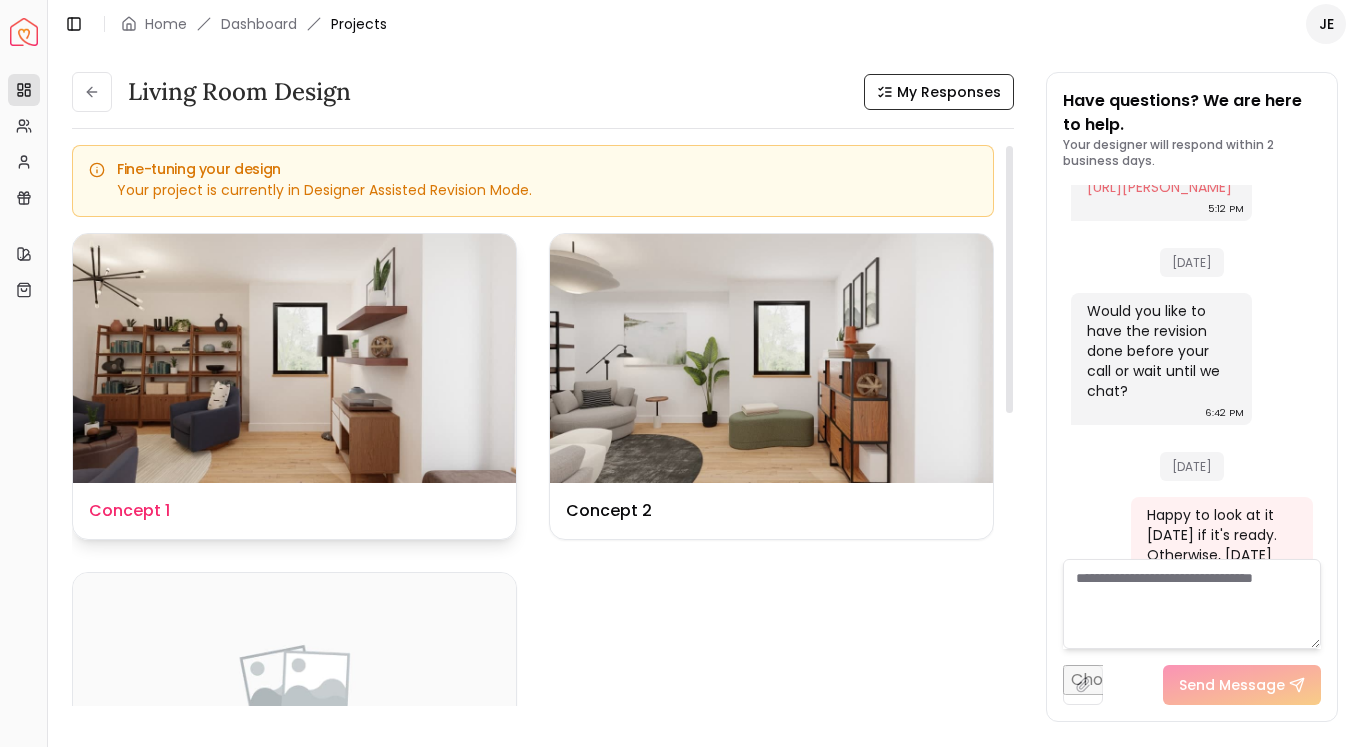 click at bounding box center (294, 358) 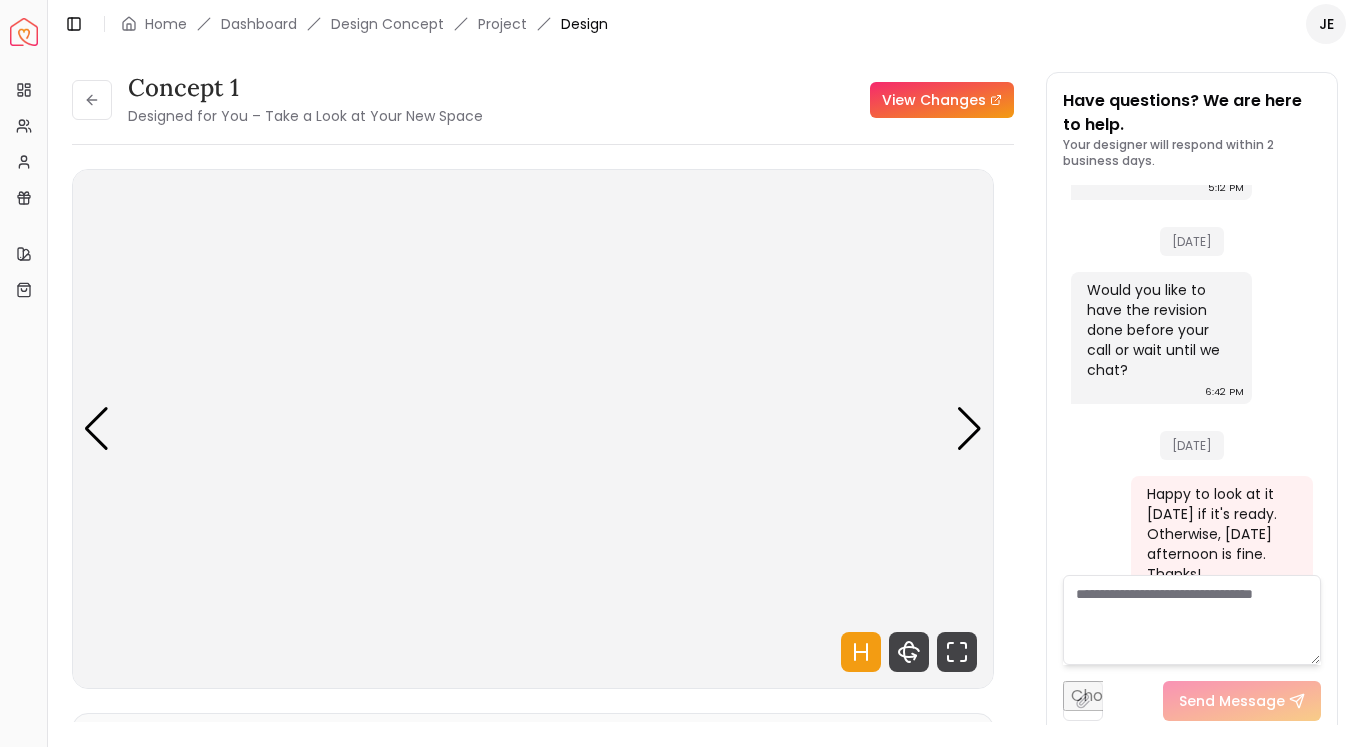 scroll, scrollTop: 2366, scrollLeft: 0, axis: vertical 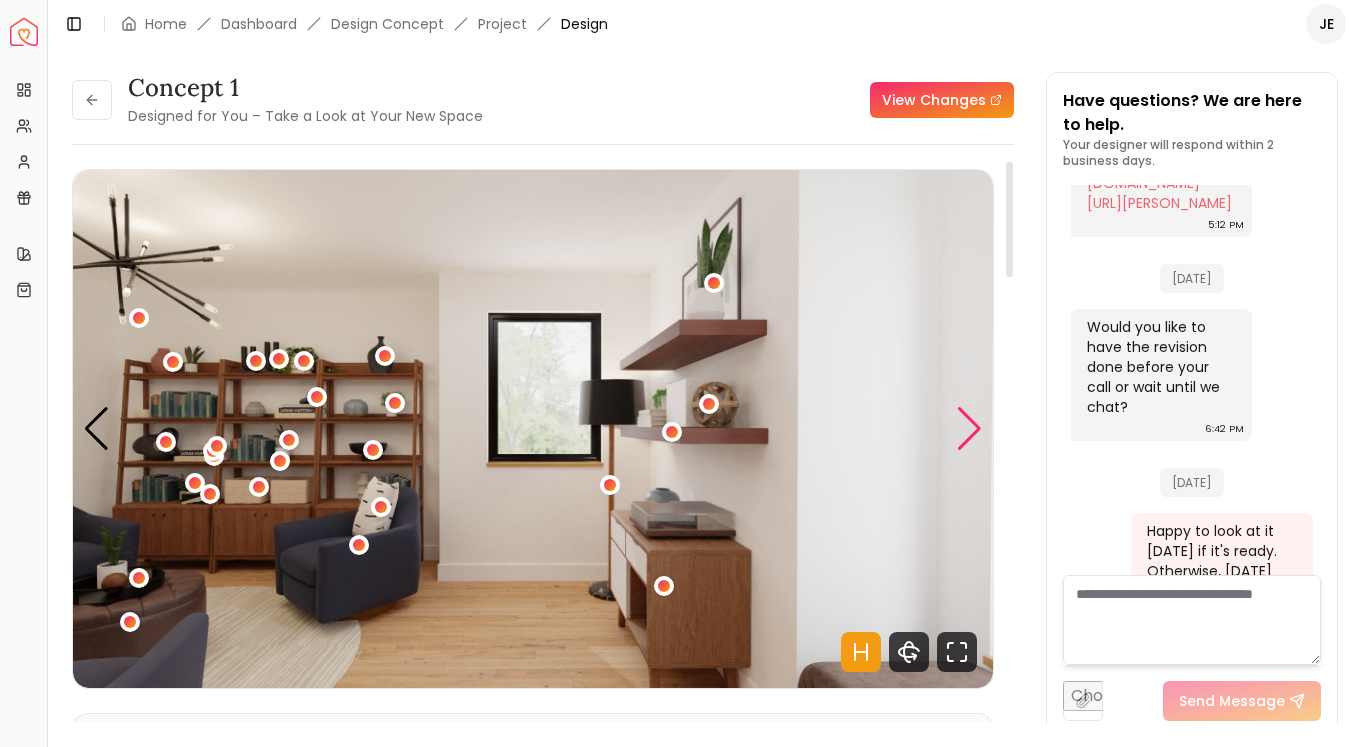 click at bounding box center [969, 429] 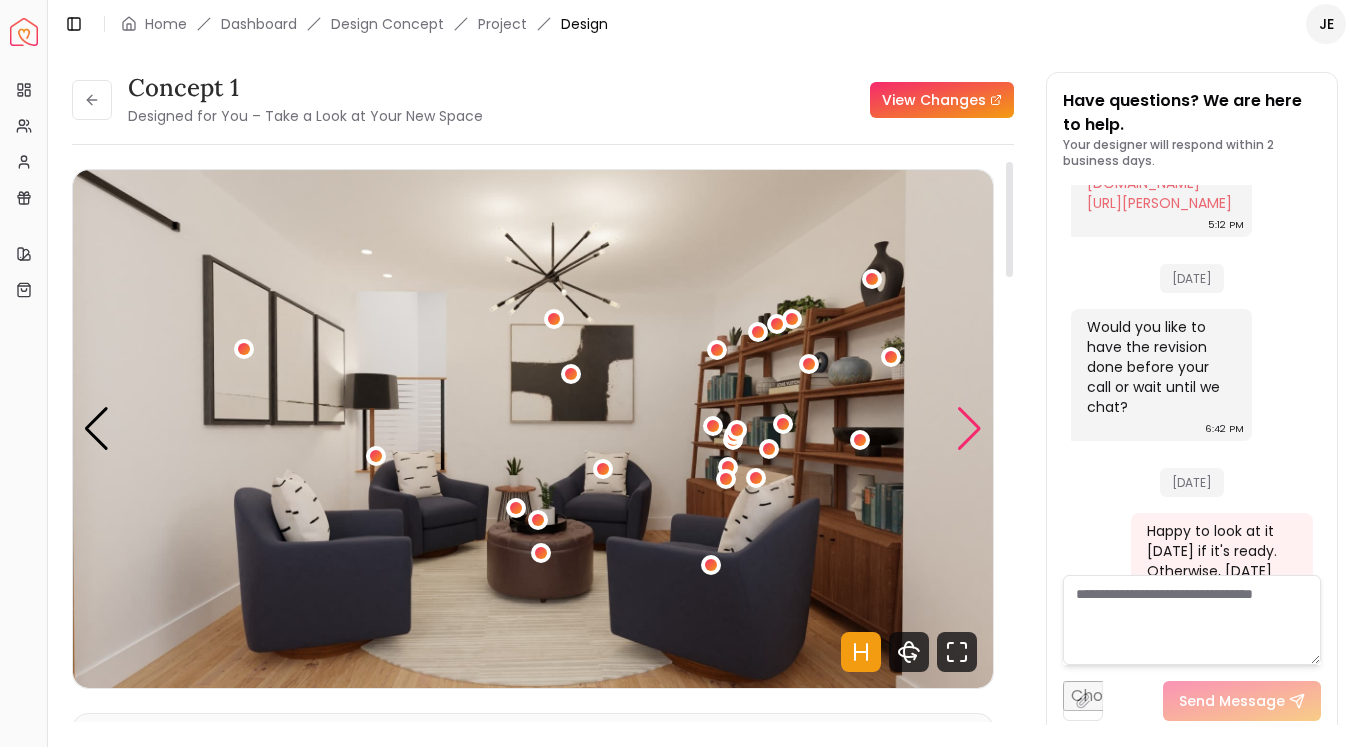 click at bounding box center [969, 429] 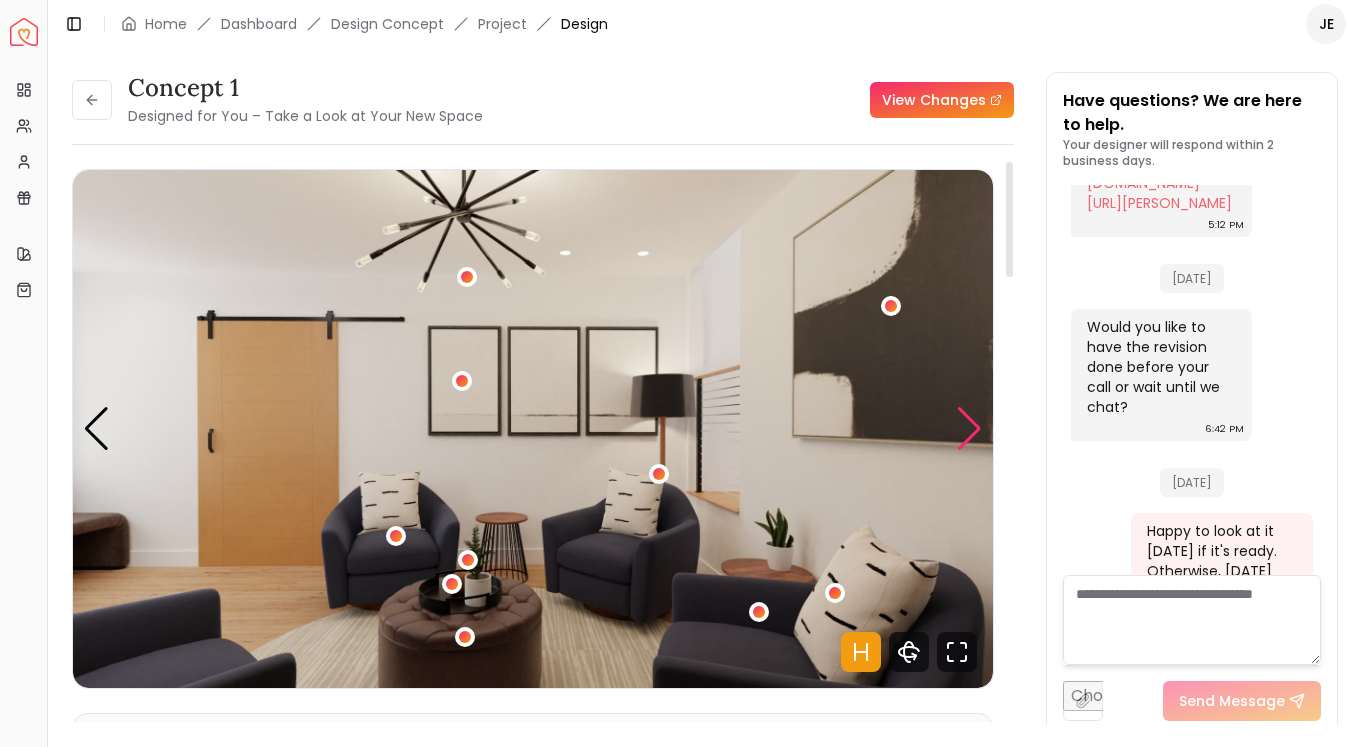 click at bounding box center (969, 429) 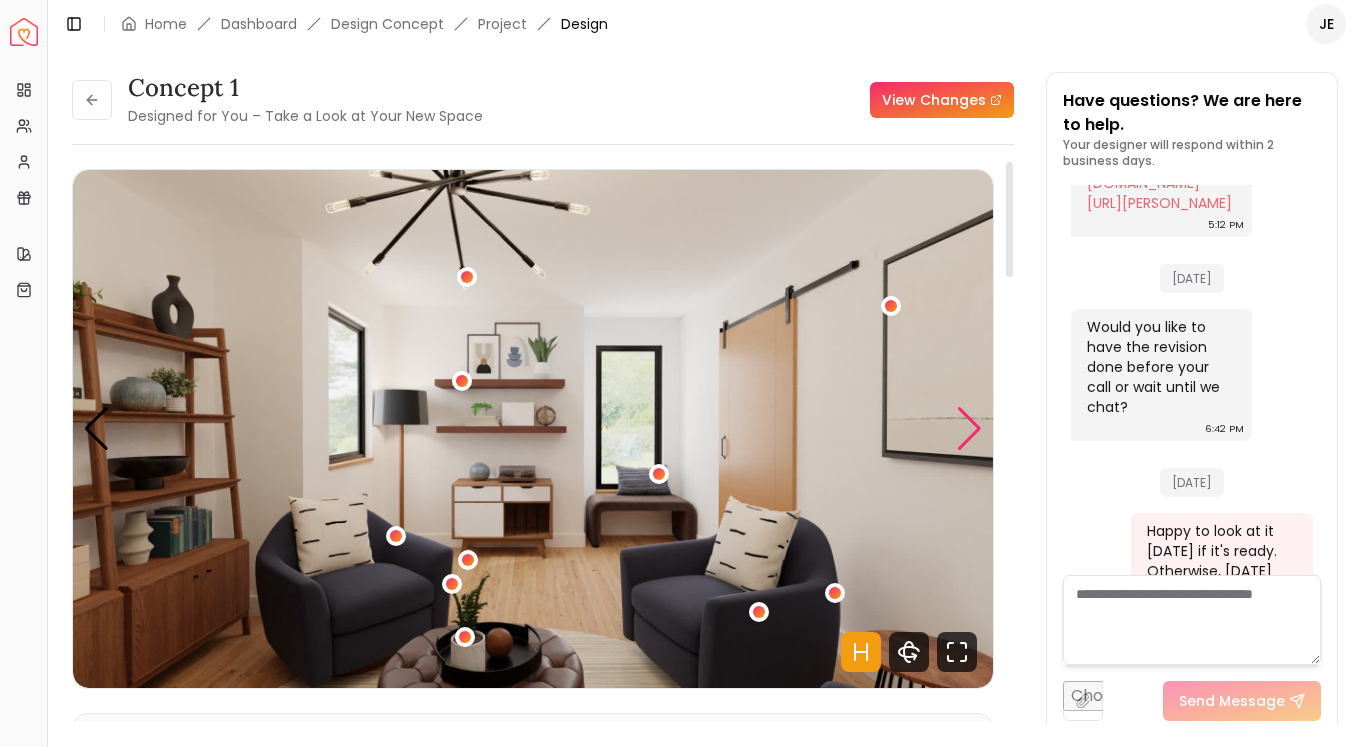click at bounding box center [969, 429] 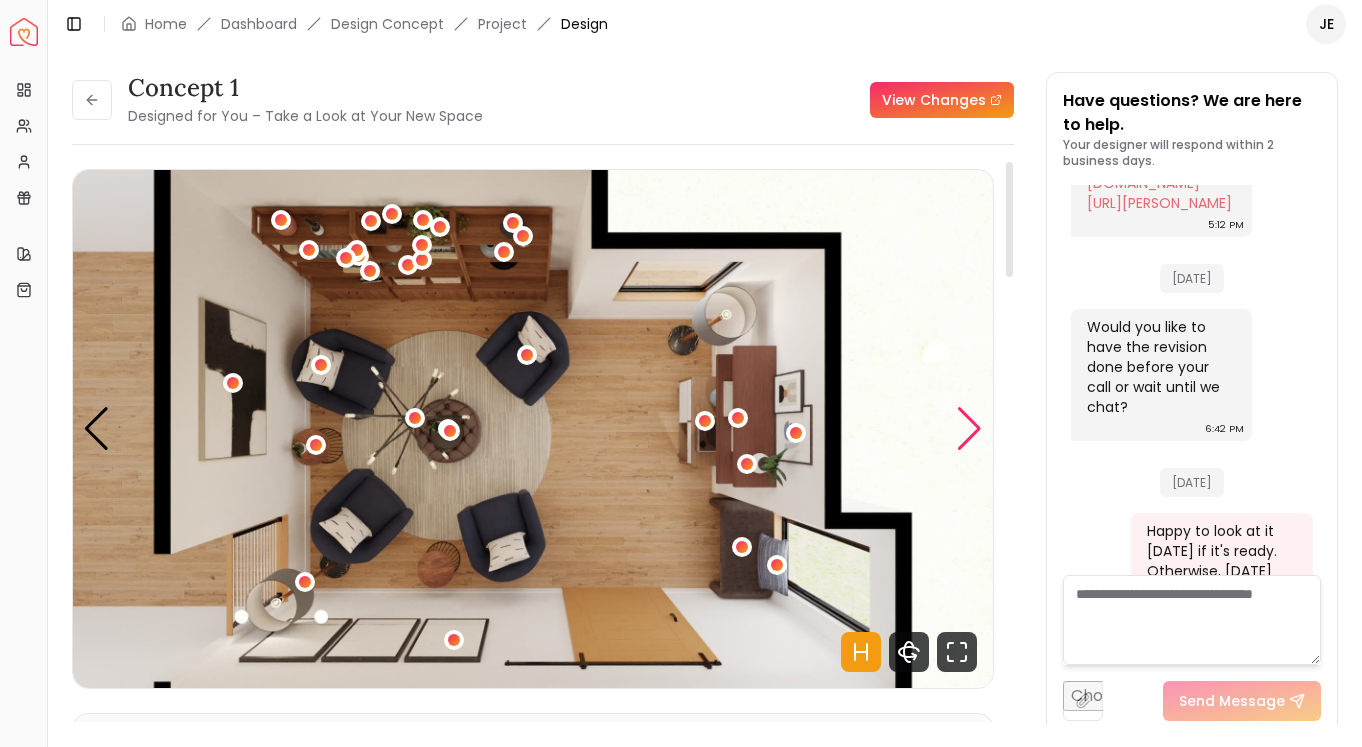 click at bounding box center (969, 429) 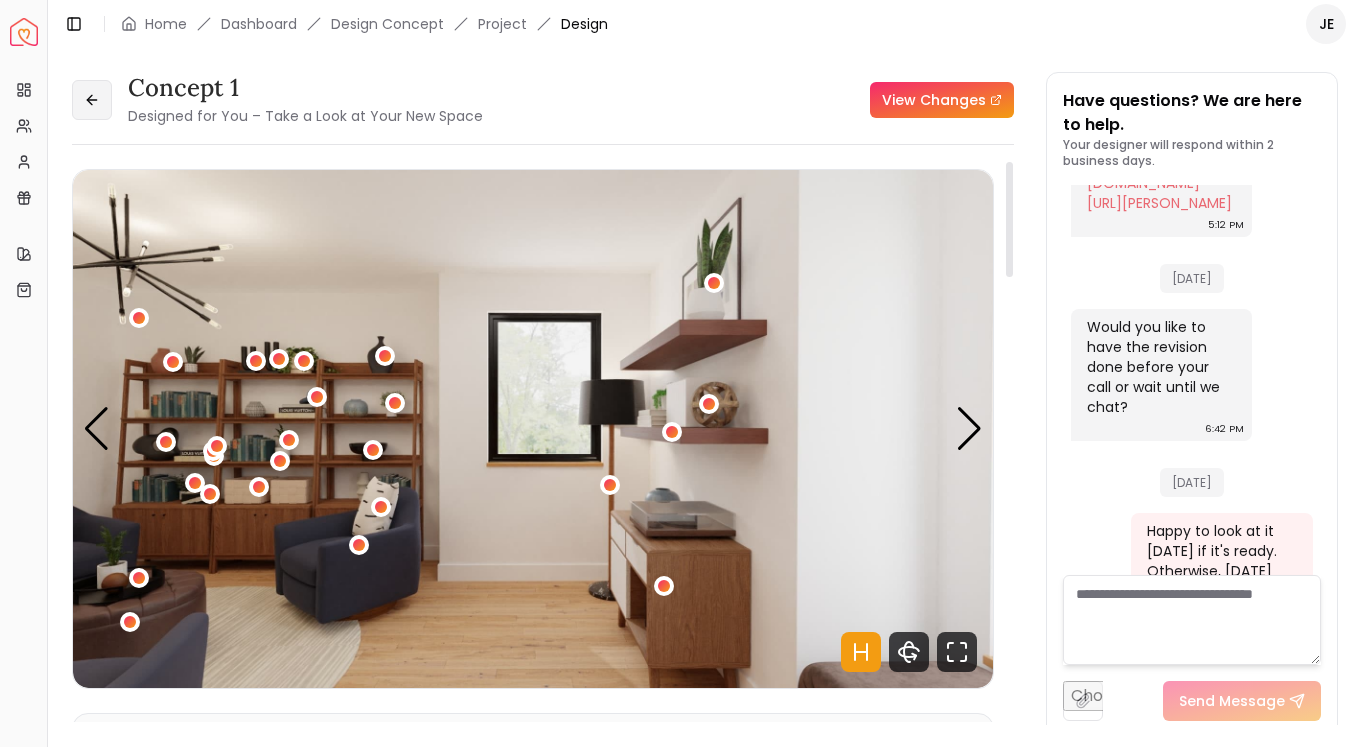 click 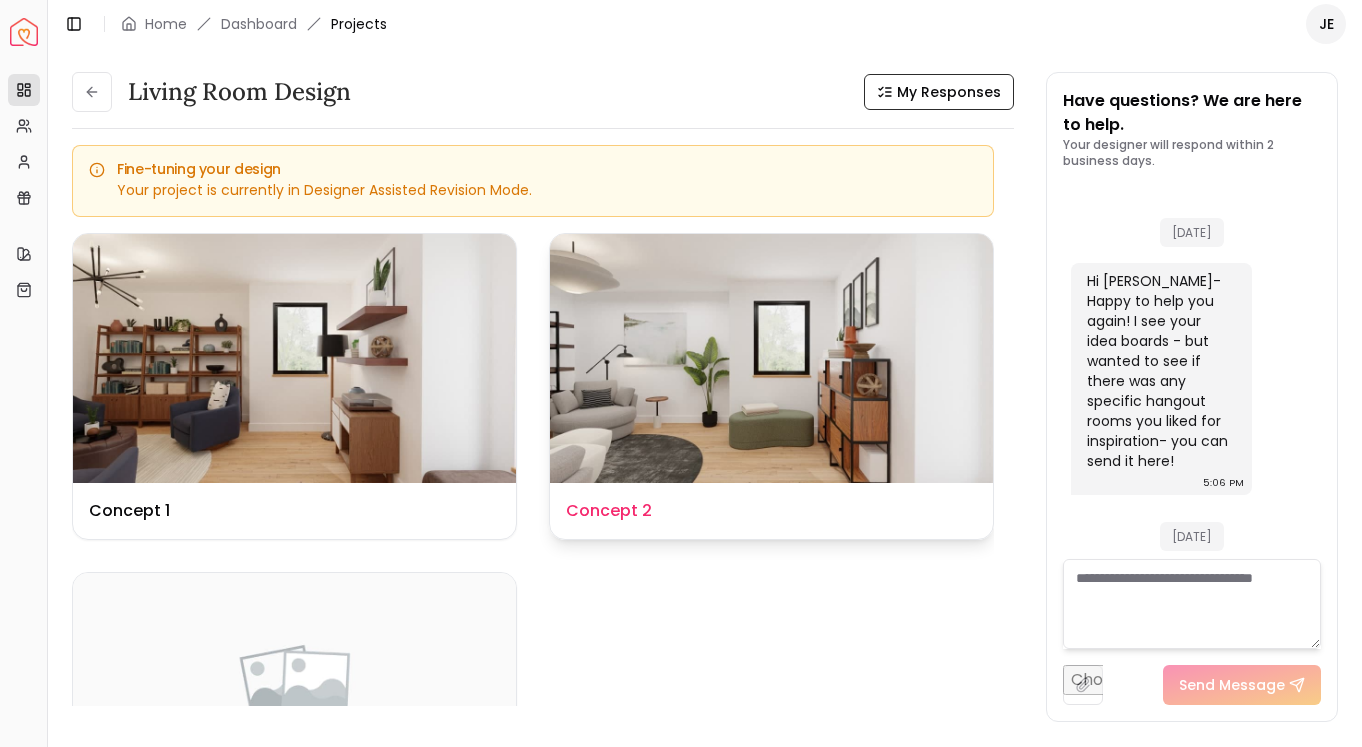 scroll, scrollTop: 2382, scrollLeft: 0, axis: vertical 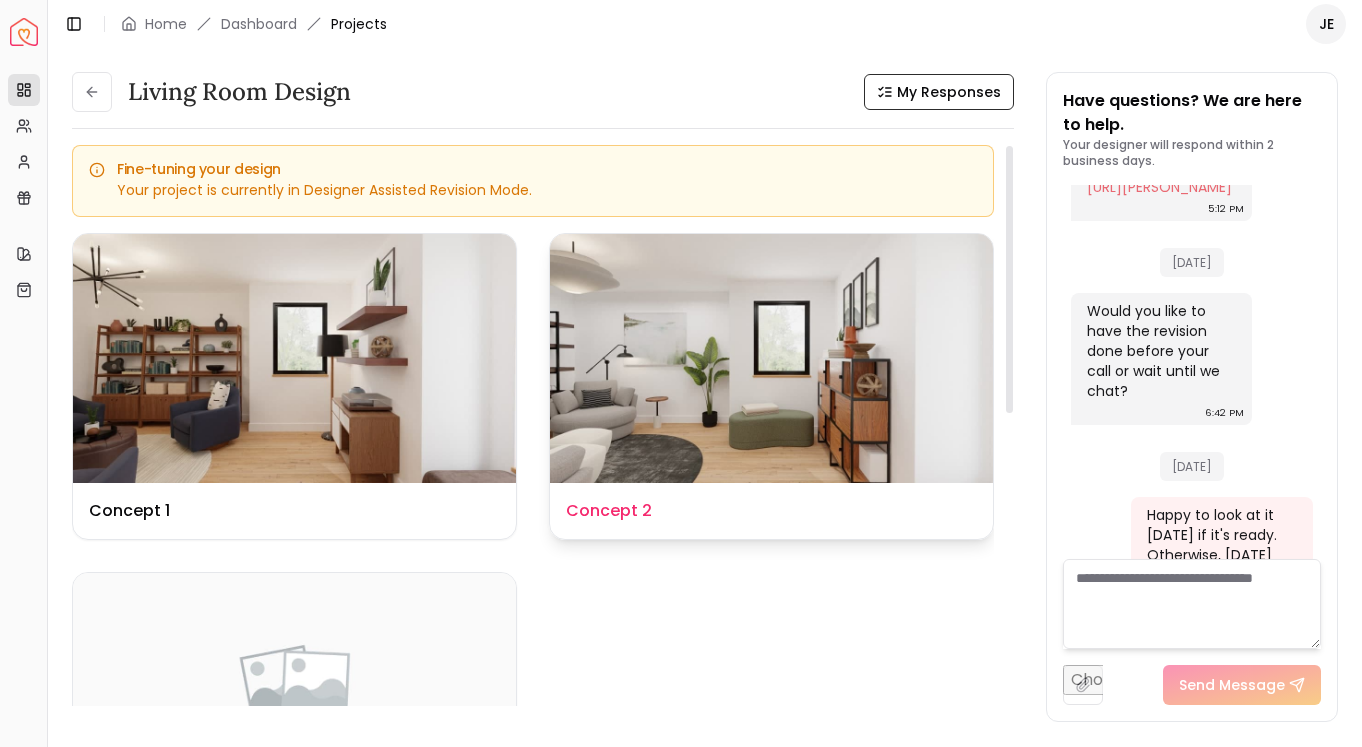 click at bounding box center (771, 358) 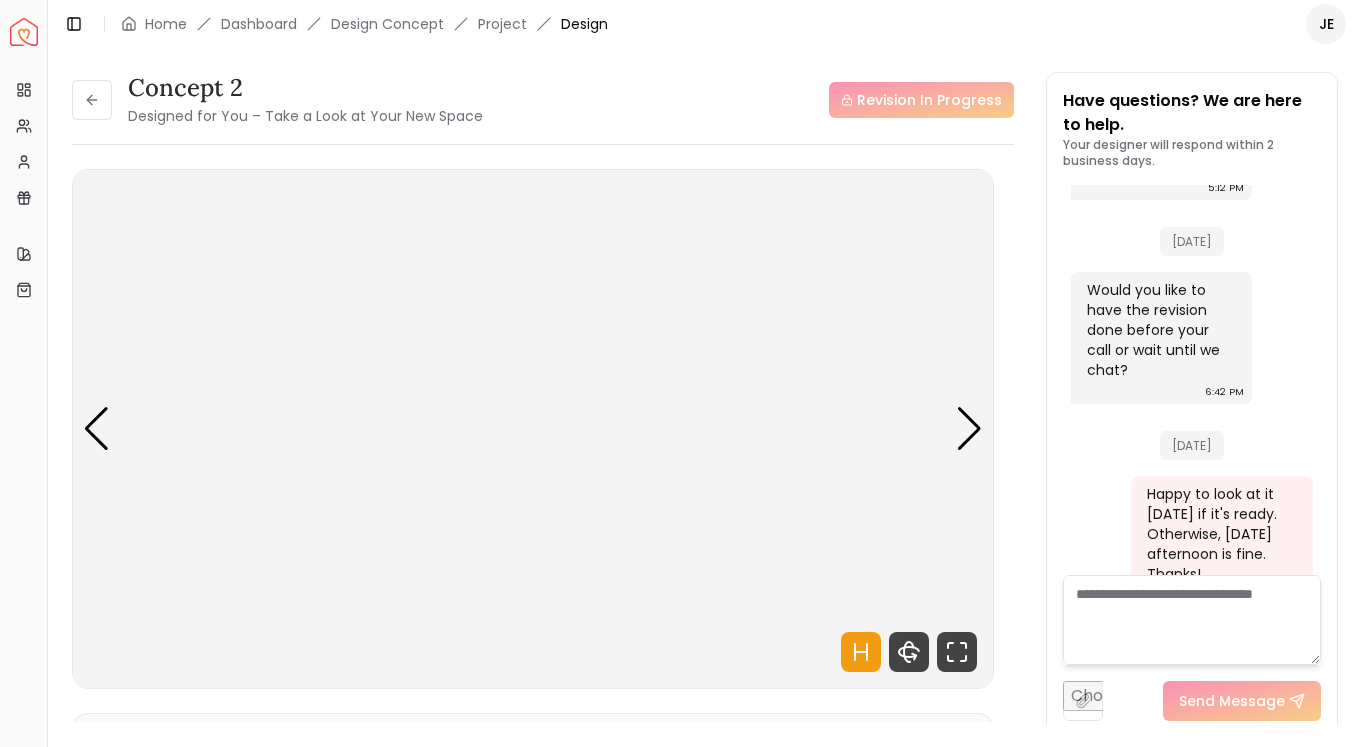 scroll, scrollTop: 2366, scrollLeft: 0, axis: vertical 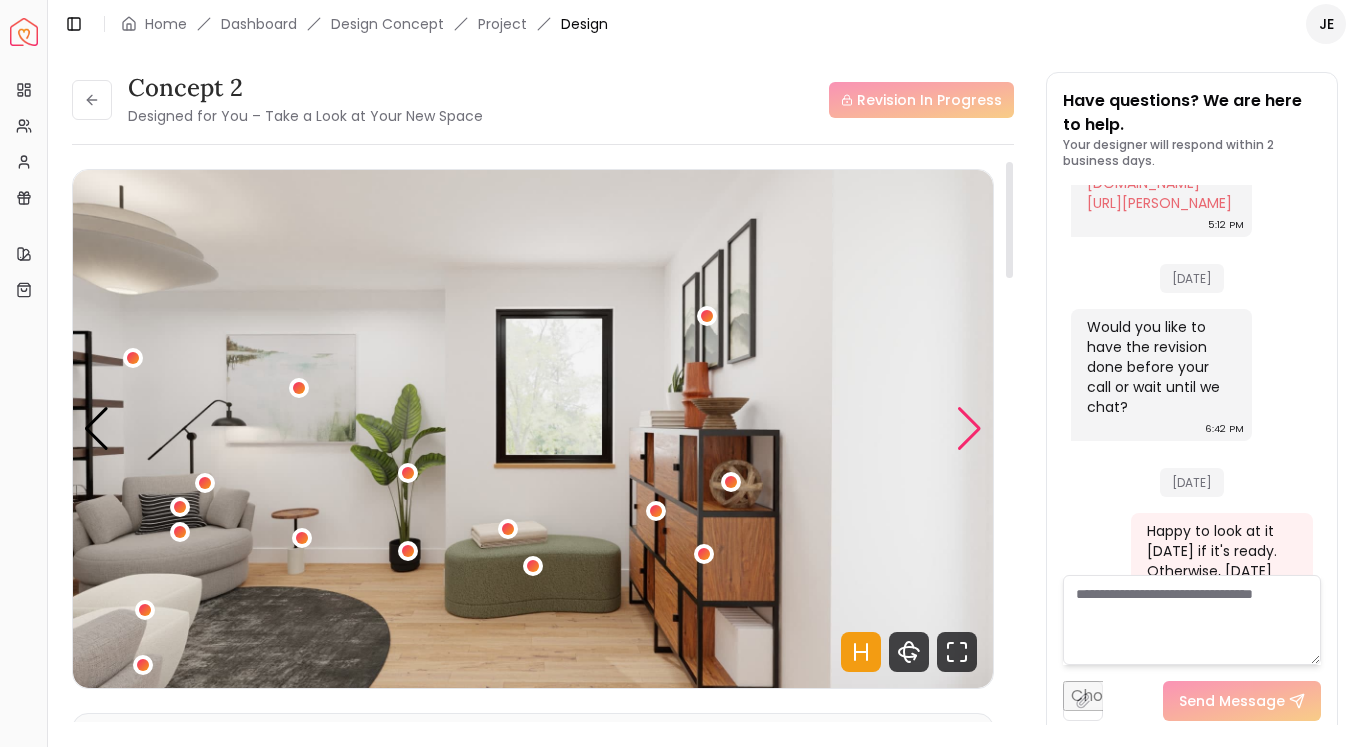 click at bounding box center (969, 429) 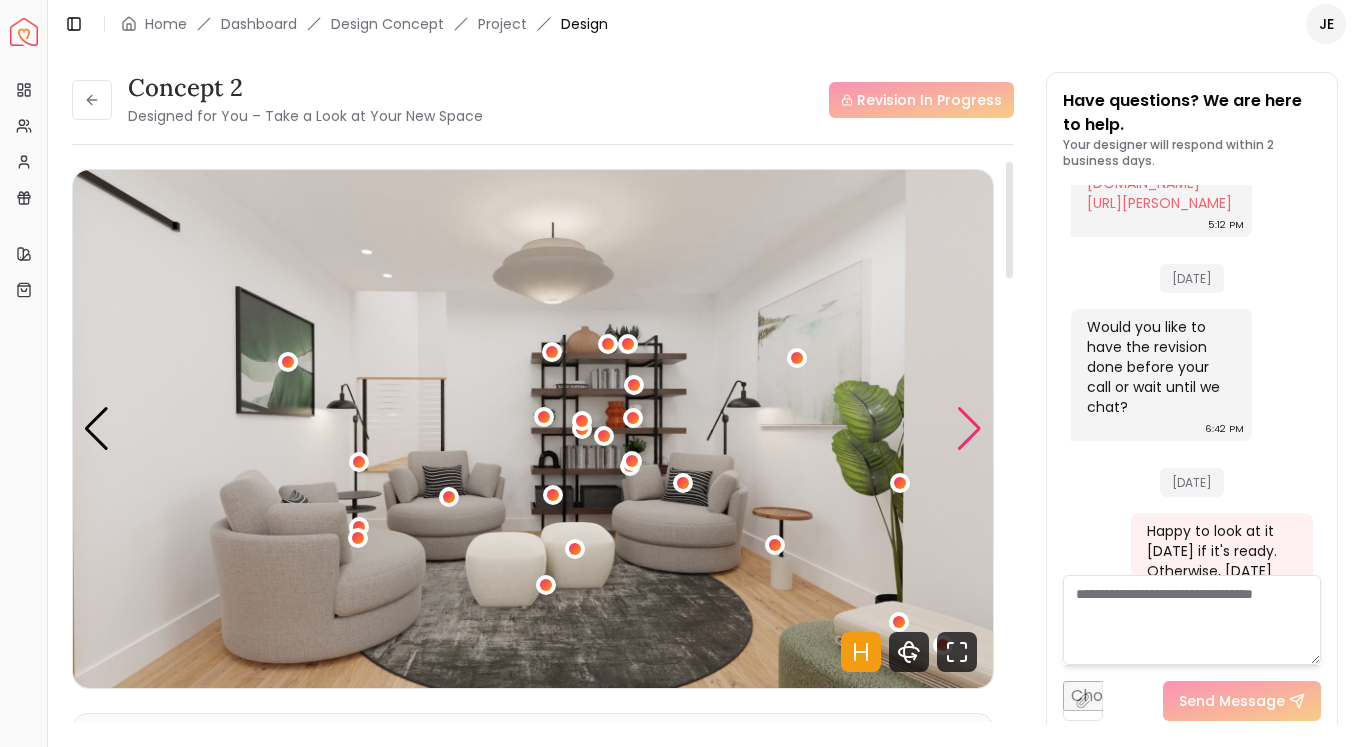 click at bounding box center [969, 429] 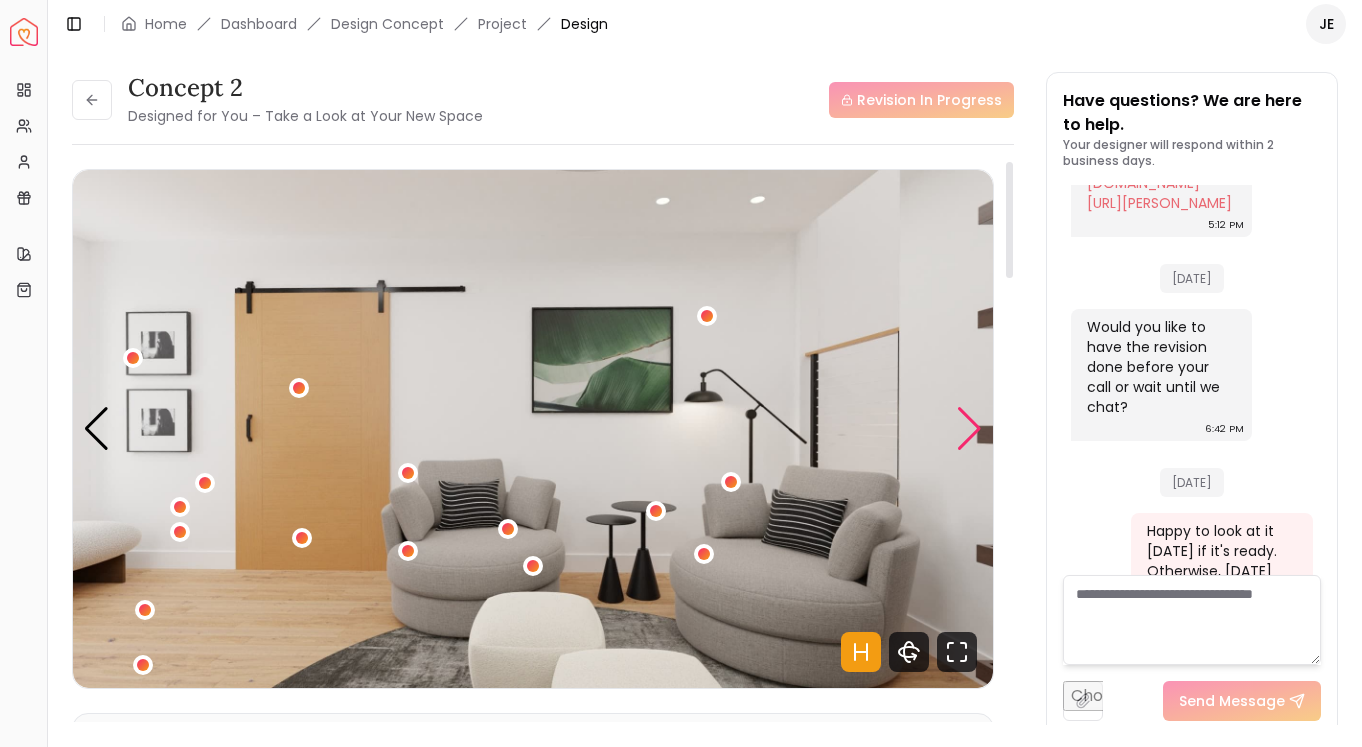 click at bounding box center [969, 429] 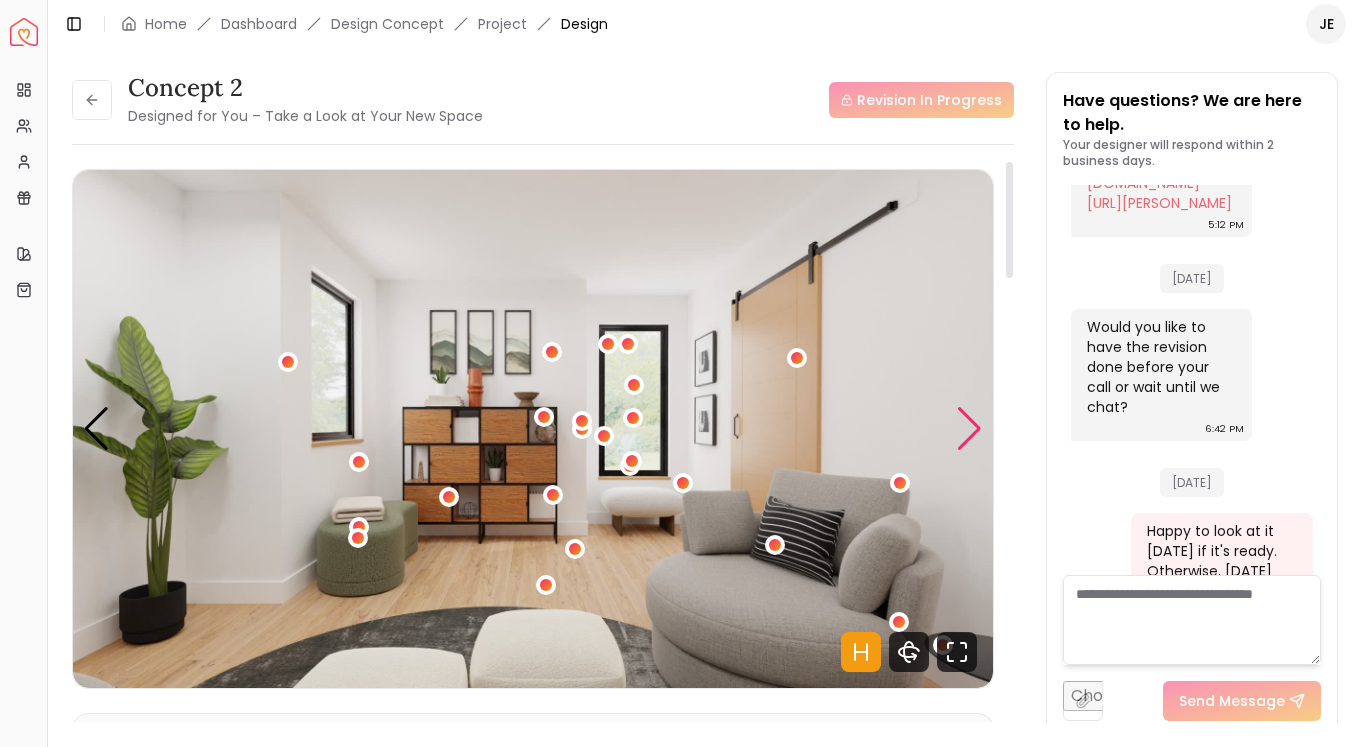 click at bounding box center [969, 429] 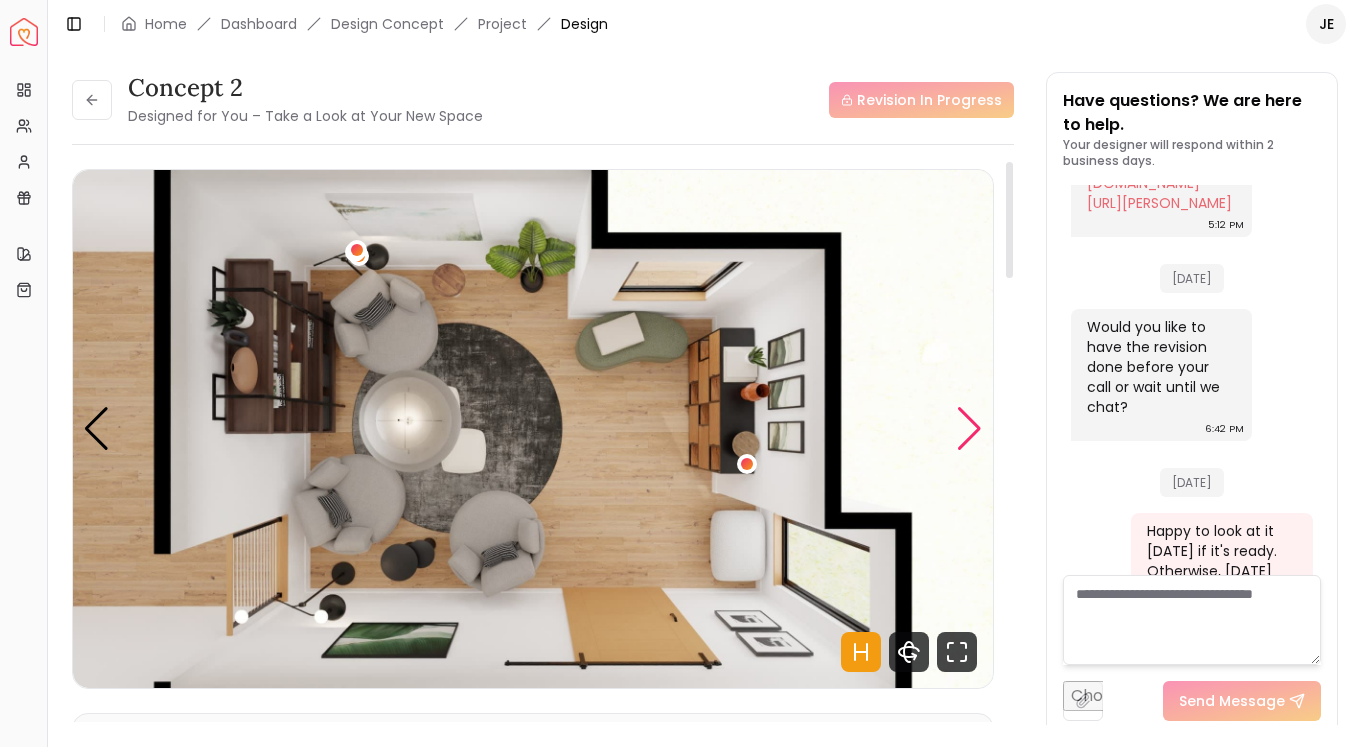 click at bounding box center [969, 429] 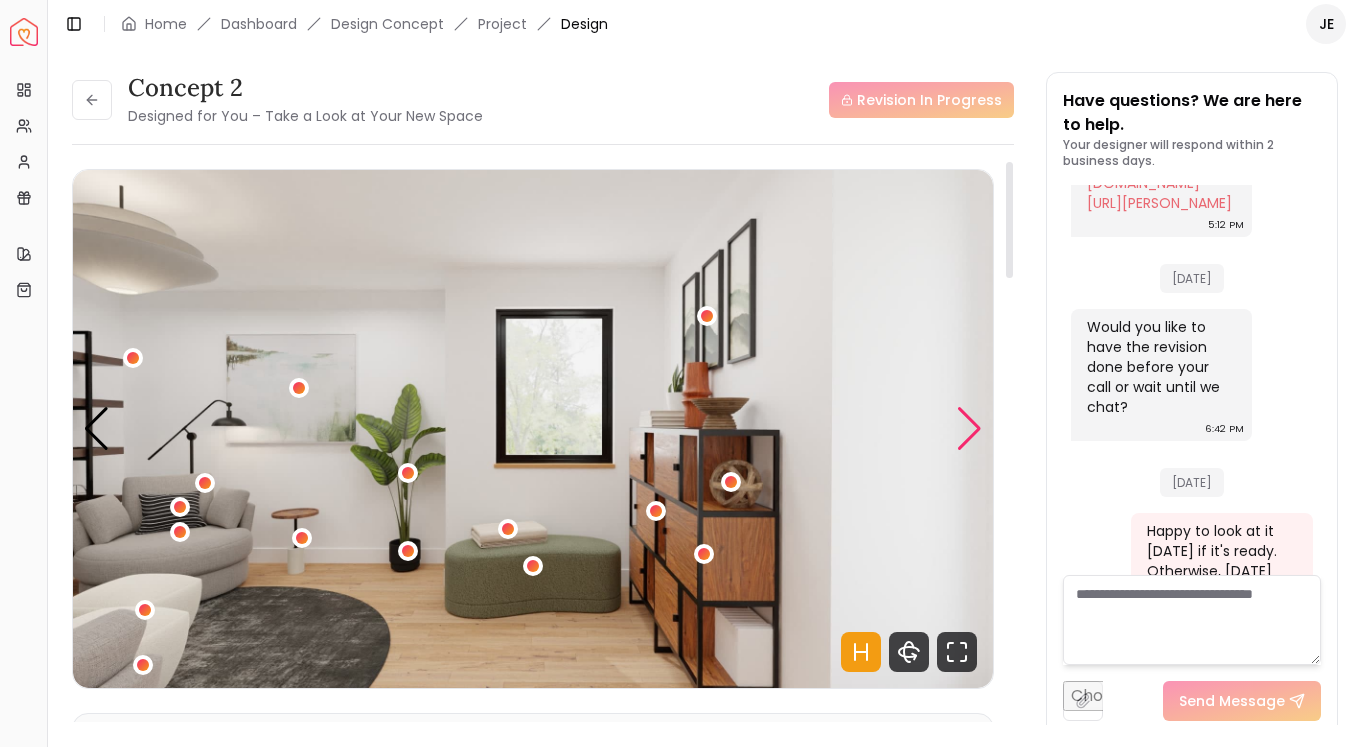 click at bounding box center [969, 429] 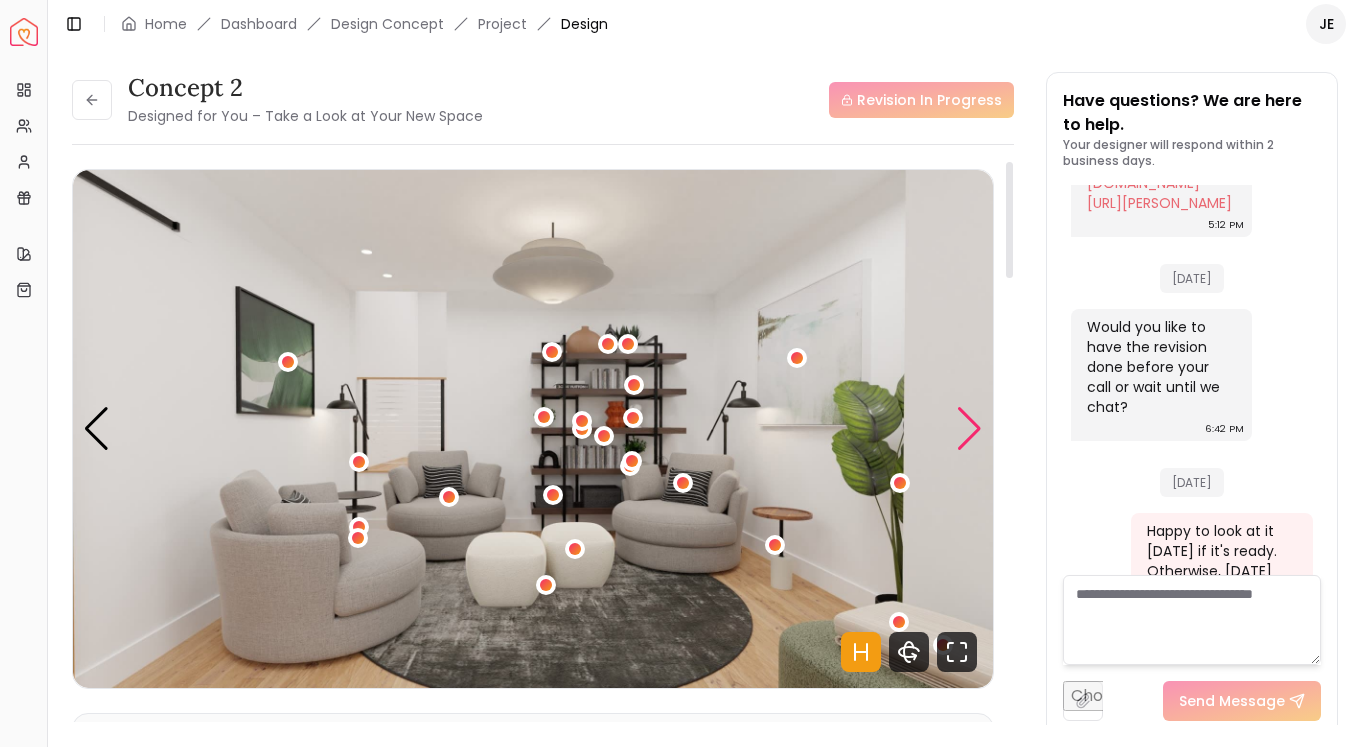 click at bounding box center (969, 429) 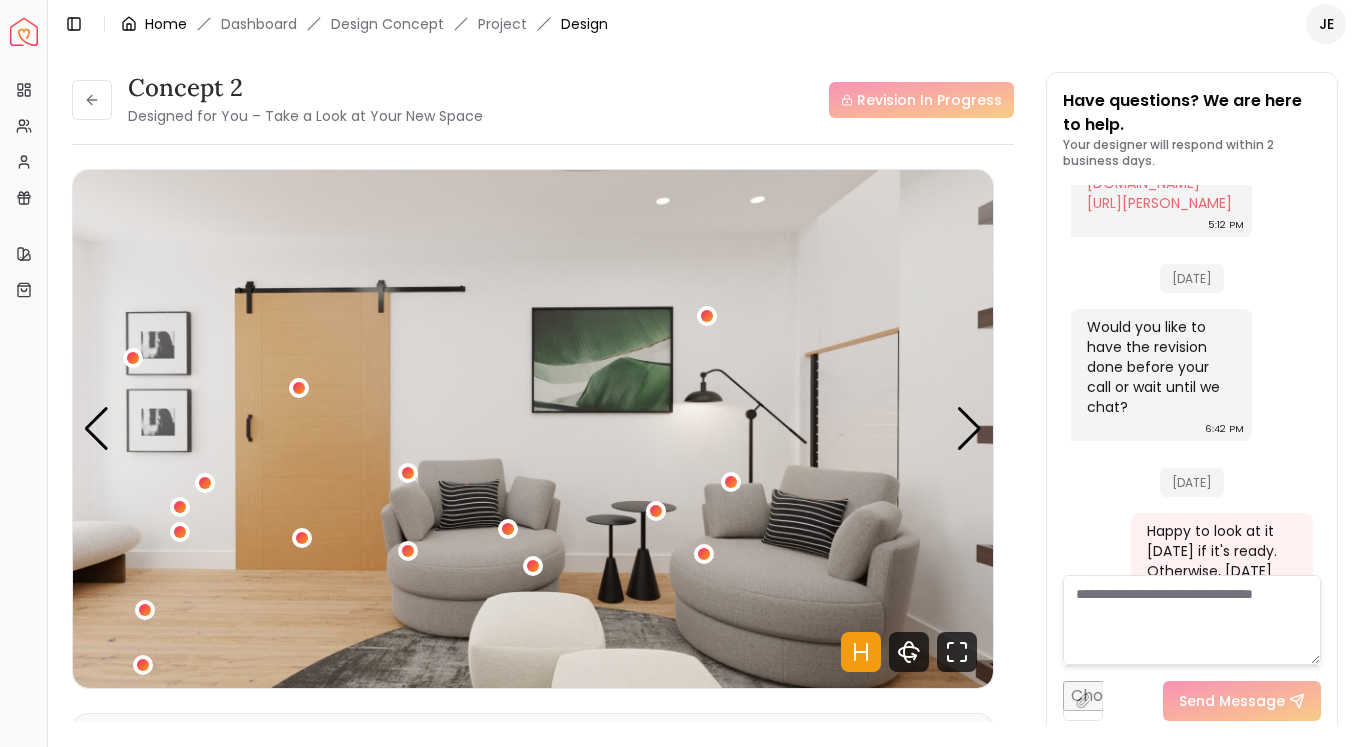 click on "Home" at bounding box center [166, 24] 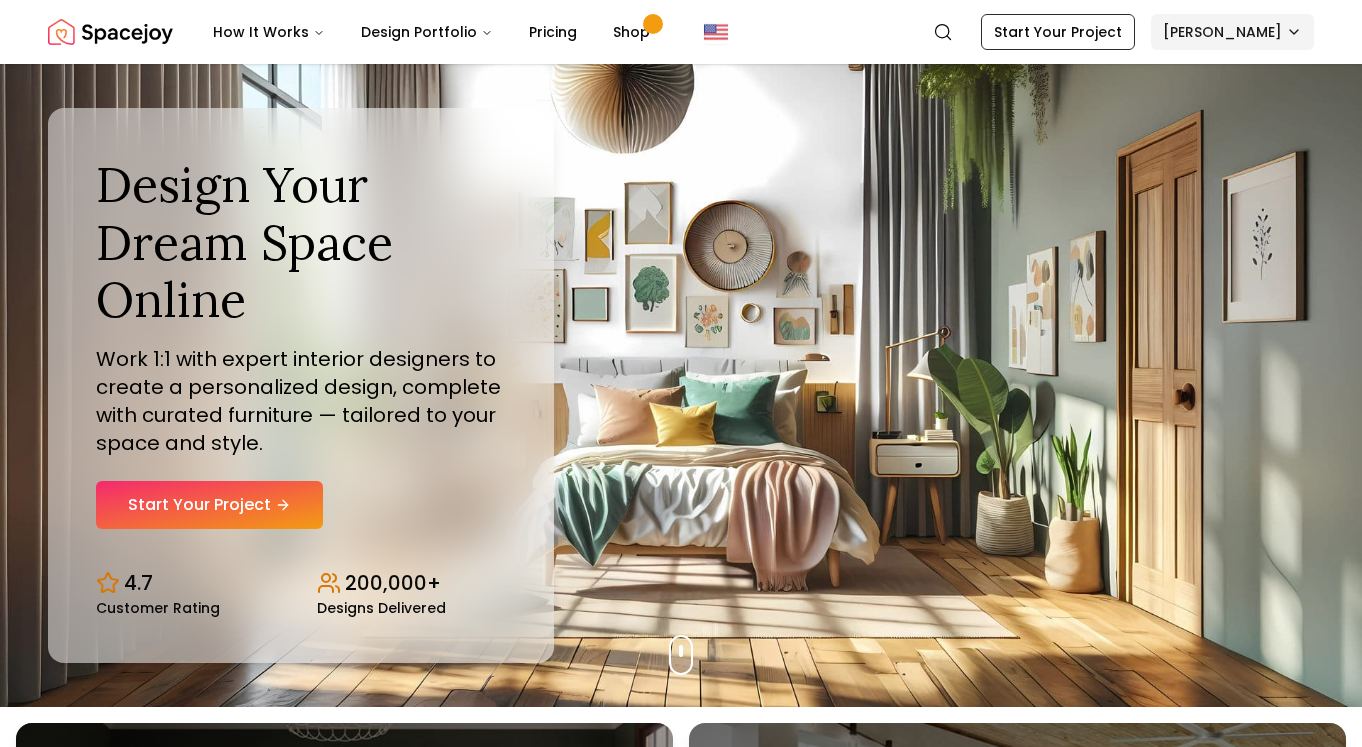 scroll, scrollTop: 0, scrollLeft: 0, axis: both 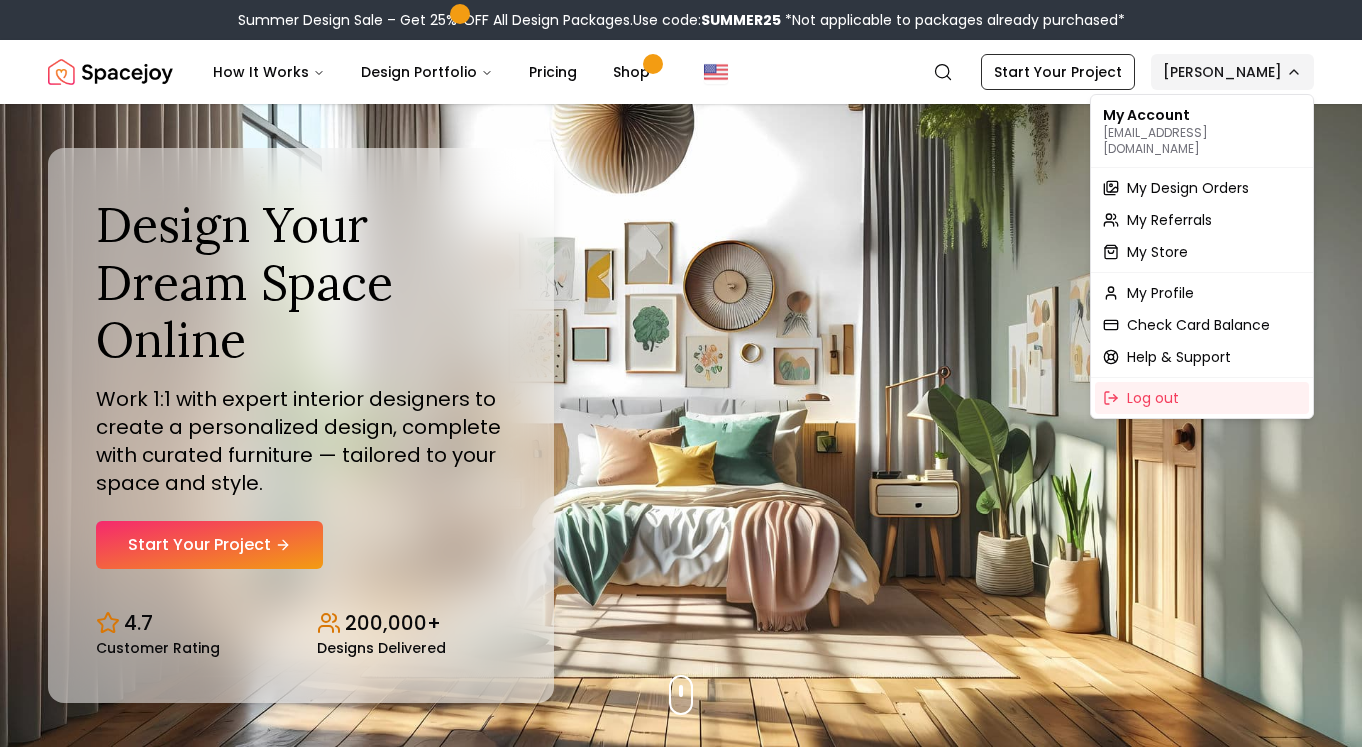 click on "Summer Design Sale – Get 25% OFF All Design Packages.  Use code:  SUMMER25   *Not applicable to packages already purchased* Spacejoy How It Works   Design Portfolio   Pricing Shop Search Start Your Project   Jessica Cleck-Derenick Design Your Dream Space Online Work 1:1 with expert interior designers to create a personalized design, complete with curated furniture — tailored to your space and style. Start Your Project   4.7 Customer Rating 200,000+ Designs Delivered Design Your Dream Space Online Work 1:1 with expert interior designers to create a personalized design, complete with curated furniture — tailored to your space and style. Start Your Project   4.7 Customer Rating 200,000+ Designs Delivered Summer Design Sale Get 25% OFF on all Design Packages Get Started   Mid-Summer Style Event Up to 60% OFF on Furniture & Decor Shop Now   Get Matched with Expert Interior Designers Online! Maria Castillero Designer Angela Amore Designer Tina Martidelcampo Designer Christina Manzo Designer Hannah James   1 2" at bounding box center (681, 5882) 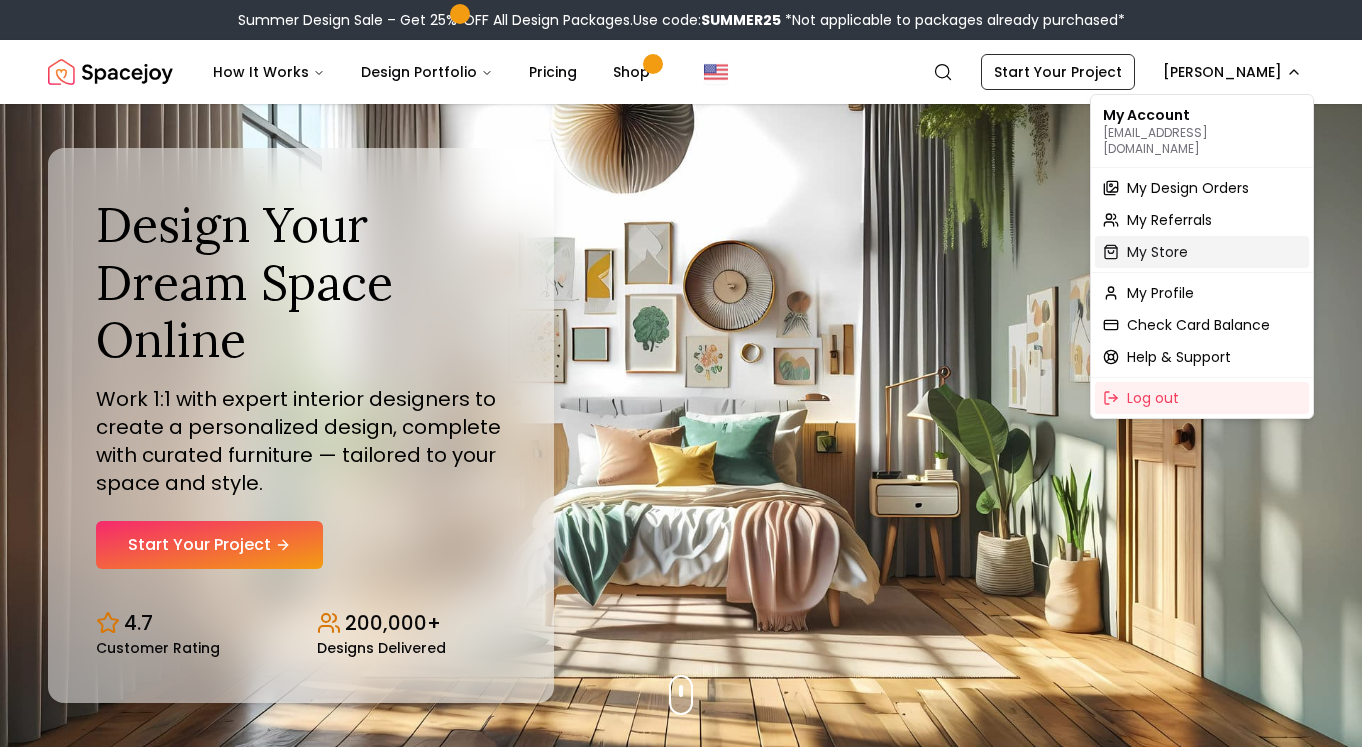 click on "My Store" at bounding box center (1157, 252) 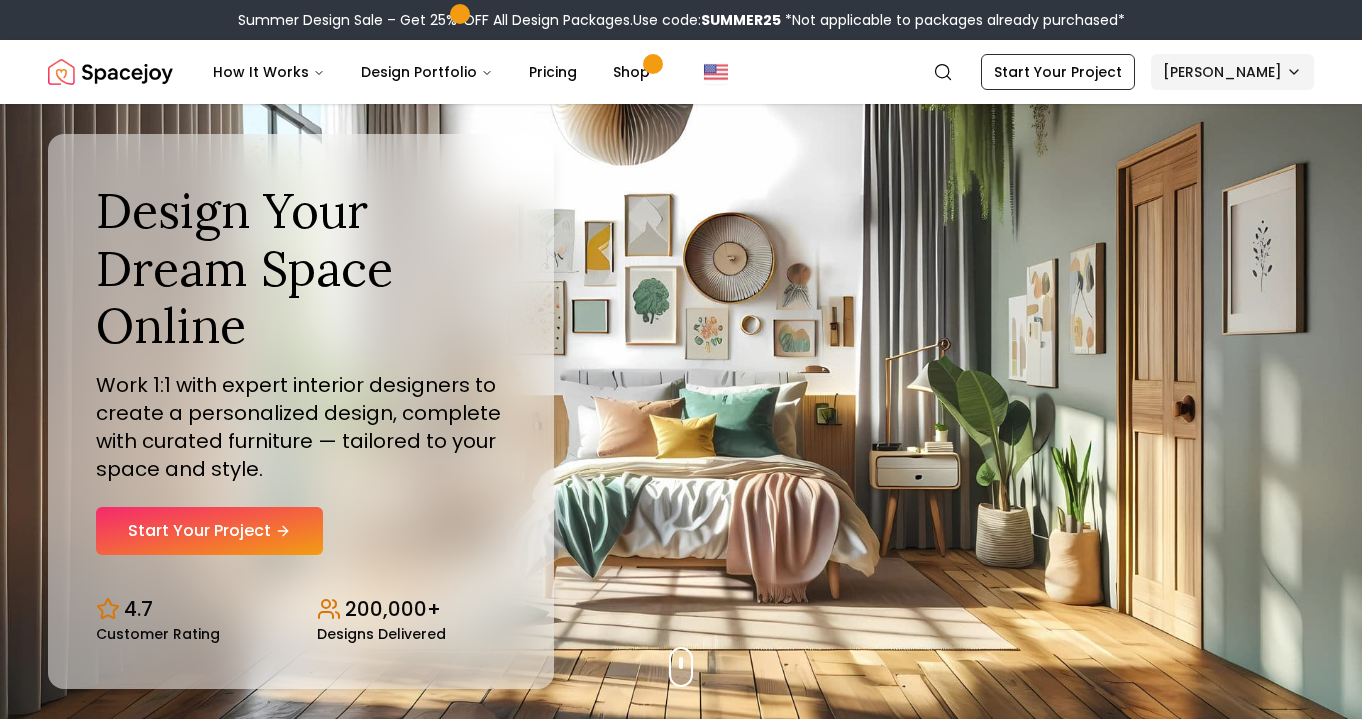 scroll, scrollTop: 0, scrollLeft: 0, axis: both 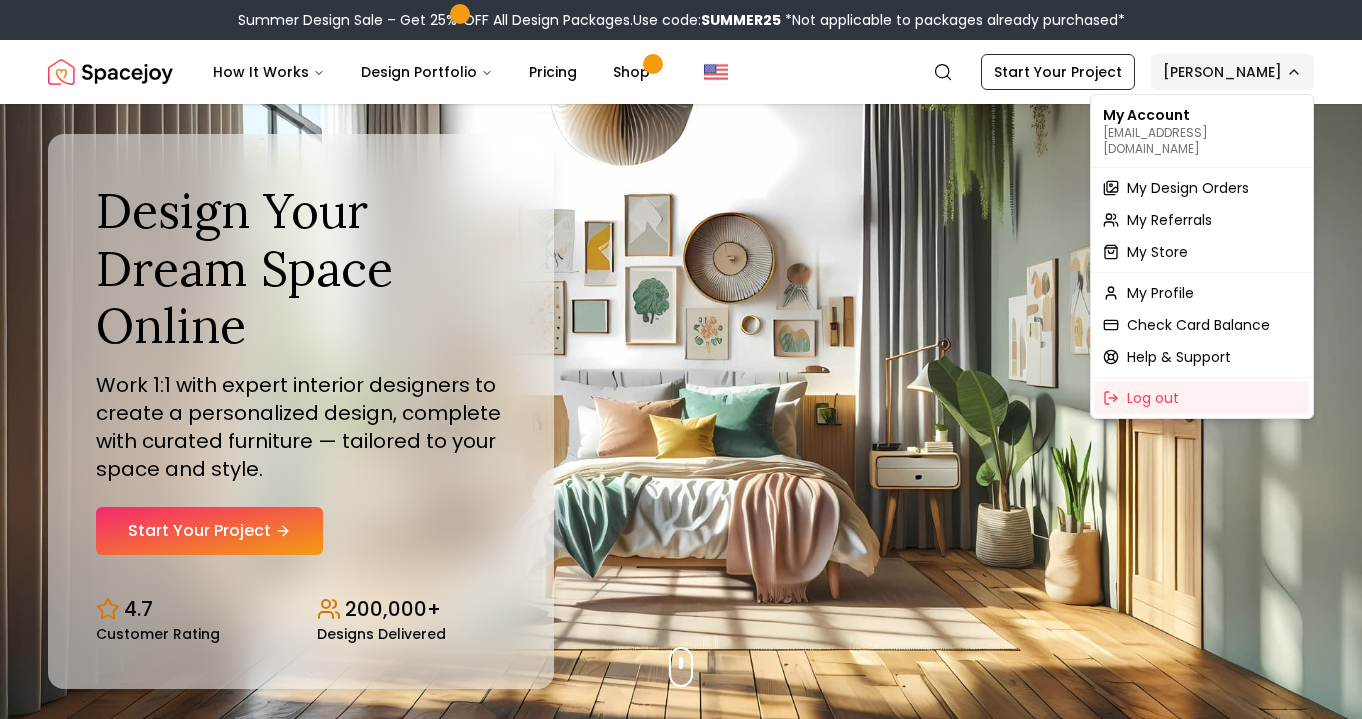 click on "Summer Design Sale – Get 25% OFF All Design Packages.  Use code:  SUMMER25   *Not applicable to packages already purchased* Spacejoy How It Works   Design Portfolio   Pricing Shop Search Start Your Project   Jessica Cleck-Derenick Design Your Dream Space Online Work 1:1 with expert interior designers to create a personalized design, complete with curated furniture — tailored to your space and style. Start Your Project   4.7 Customer Rating 200,000+ Designs Delivered Design Your Dream Space Online Work 1:1 with expert interior designers to create a personalized design, complete with curated furniture — tailored to your space and style. Start Your Project   4.7 Customer Rating 200,000+ Designs Delivered Summer Design Sale Get 25% OFF on all Design Packages Get Started   Mid-Summer Style Event Up to 60% OFF on Furniture & Decor Shop Now   Get Matched with Expert Interior Designers Online! Maria Castillero Designer Angela Amore Designer Tina Martidelcampo Designer Christina Manzo Designer Hannah James   1 2" at bounding box center [681, 5880] 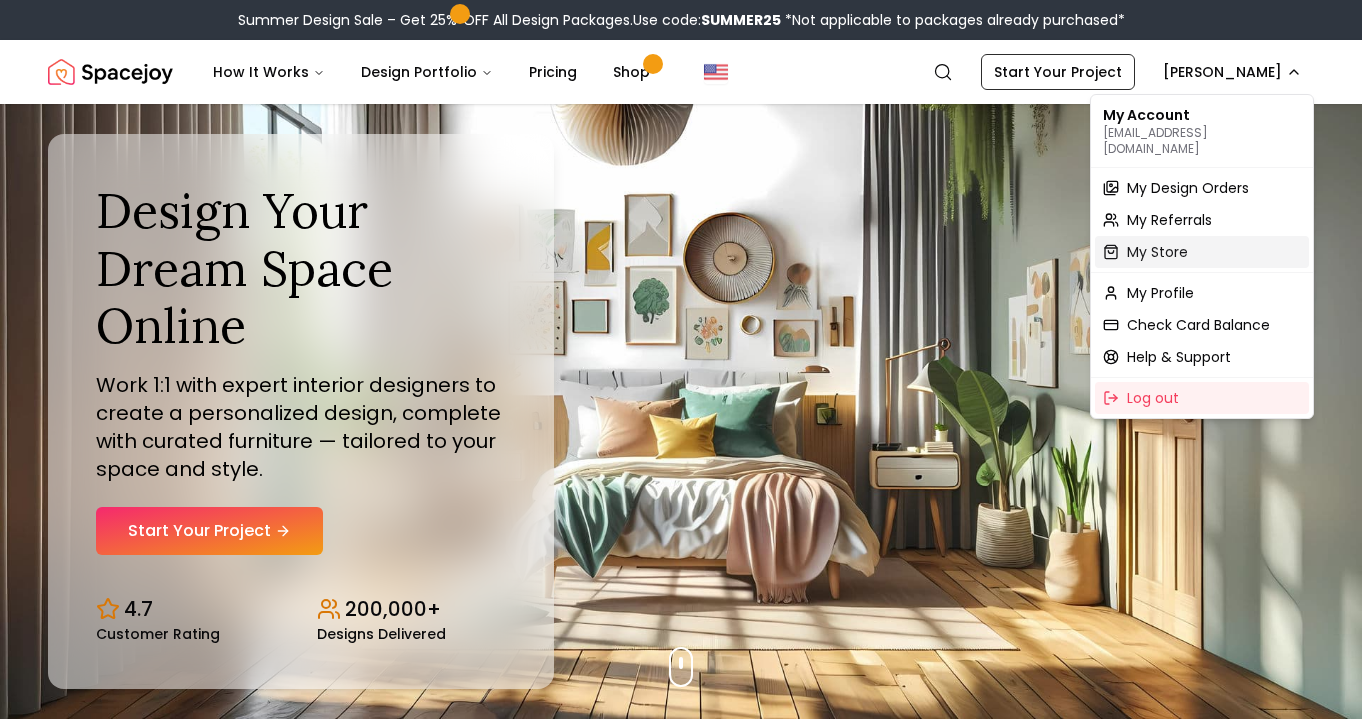 click on "My Store" at bounding box center [1157, 252] 